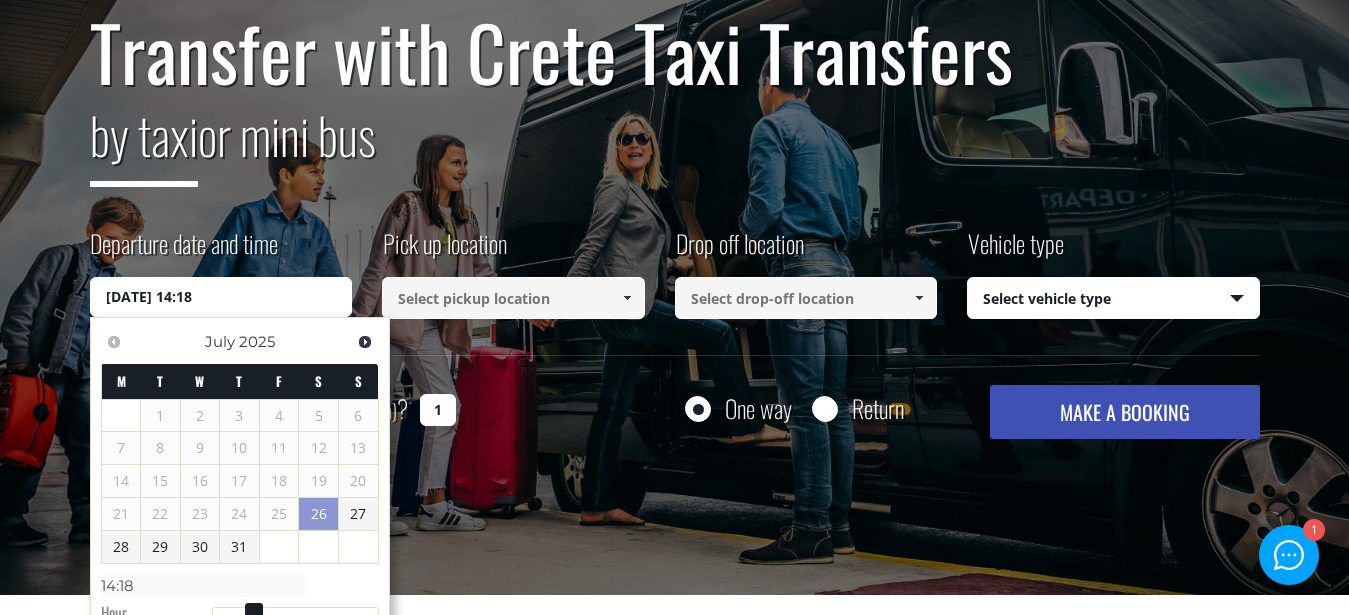 scroll, scrollTop: 204, scrollLeft: 0, axis: vertical 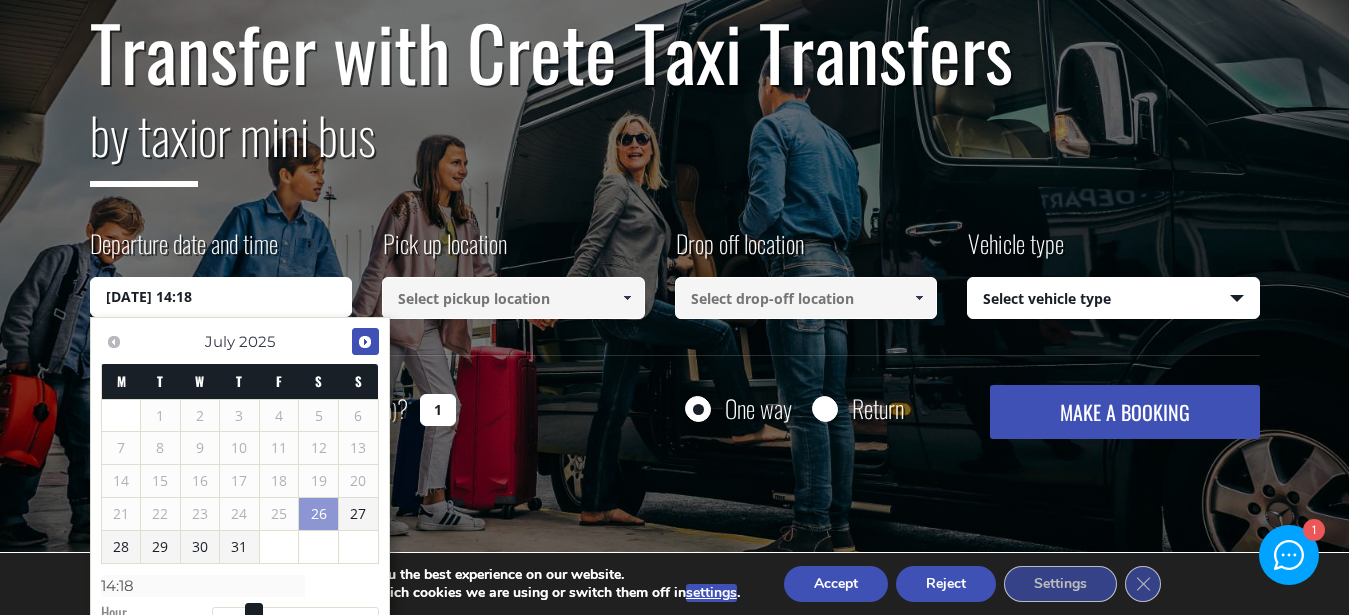 click on "Next" at bounding box center (365, 342) 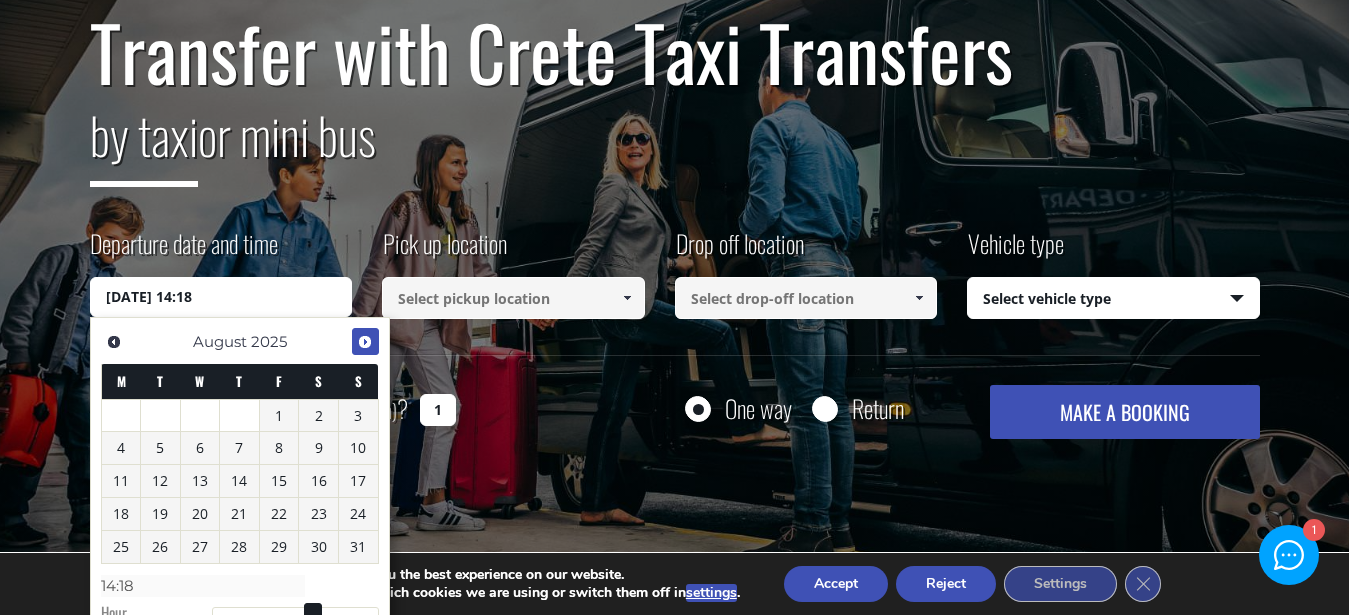 click on "Next" at bounding box center [365, 342] 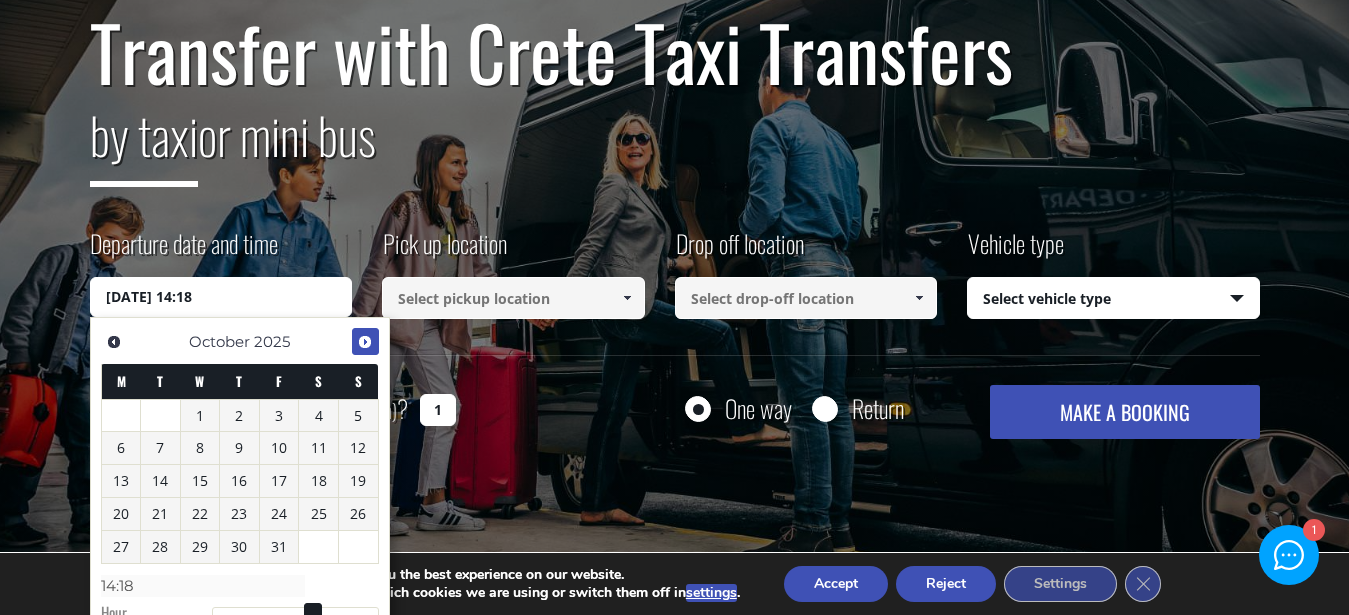 click on "Next" at bounding box center (365, 342) 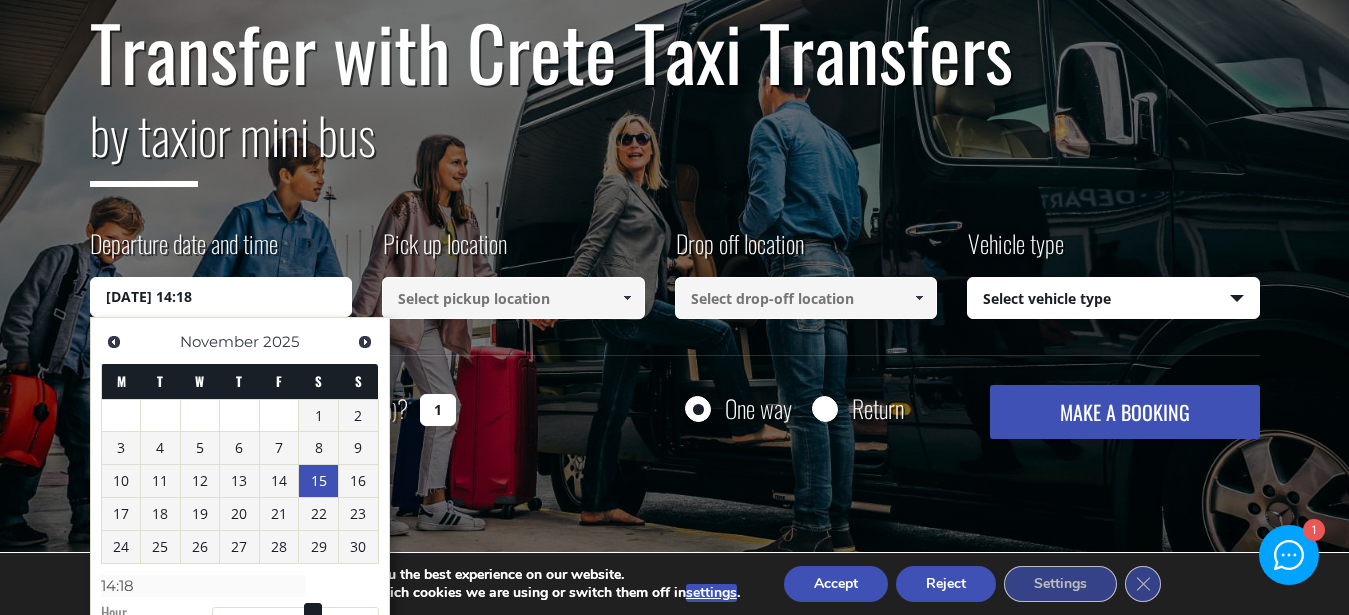 click on "15" at bounding box center (318, 481) 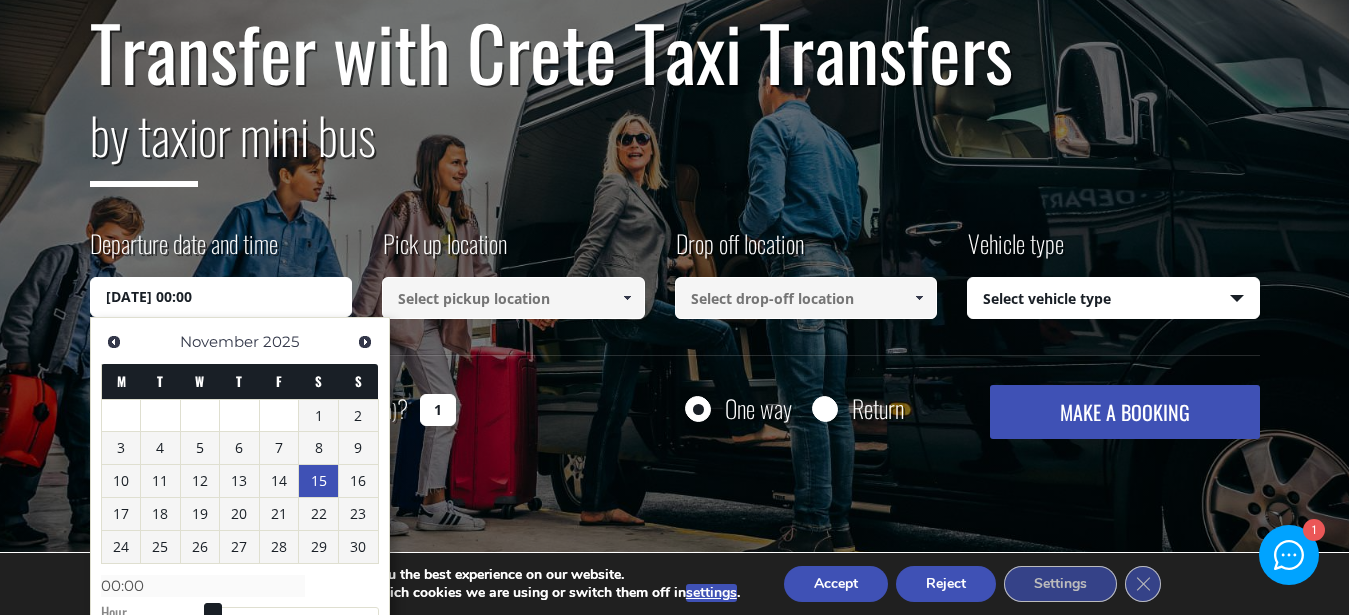 scroll, scrollTop: 510, scrollLeft: 0, axis: vertical 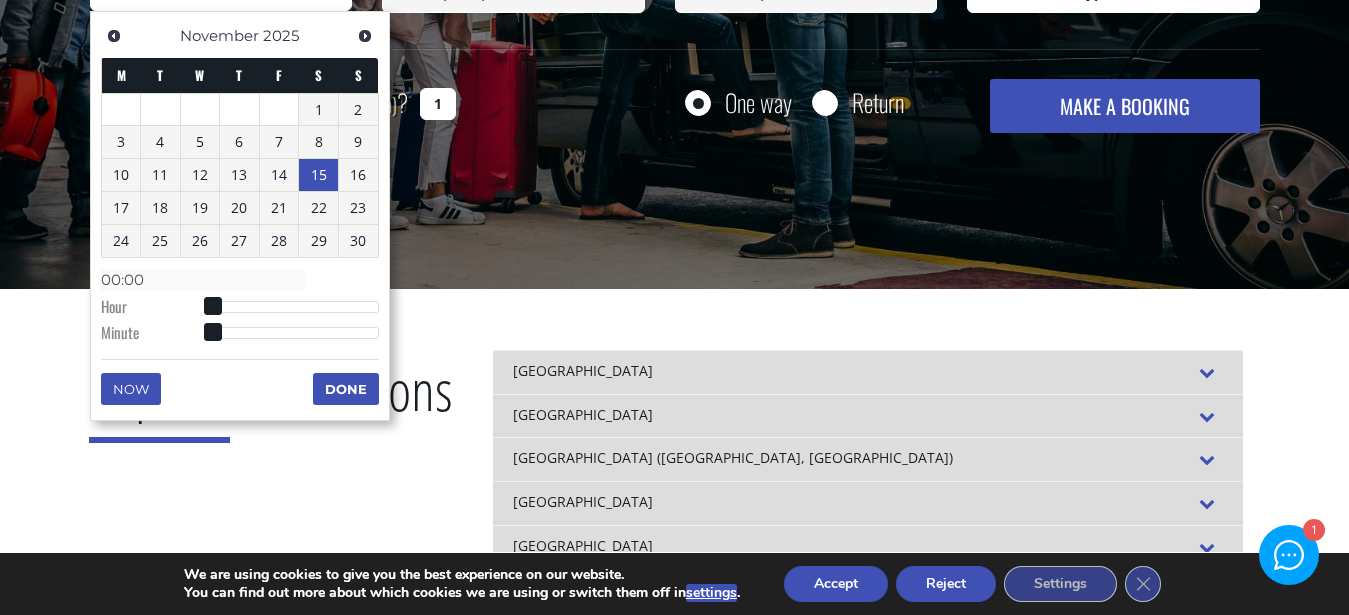 type on "15/11/2025 01:00" 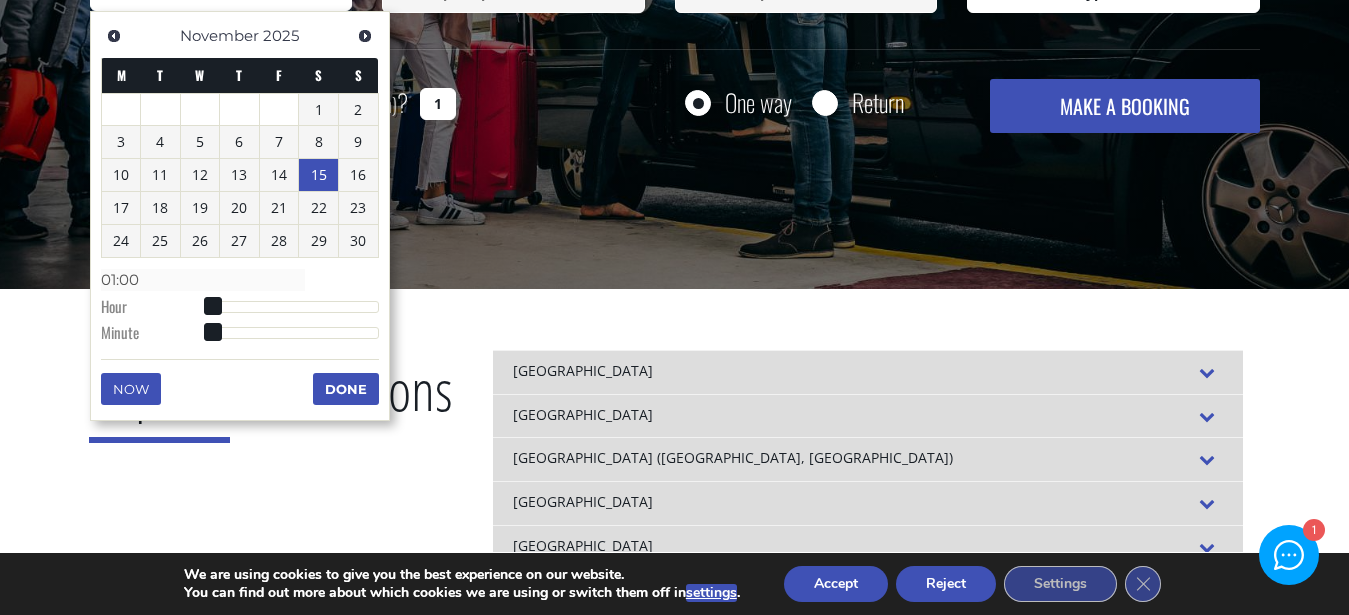 type on "15/11/2025 02:00" 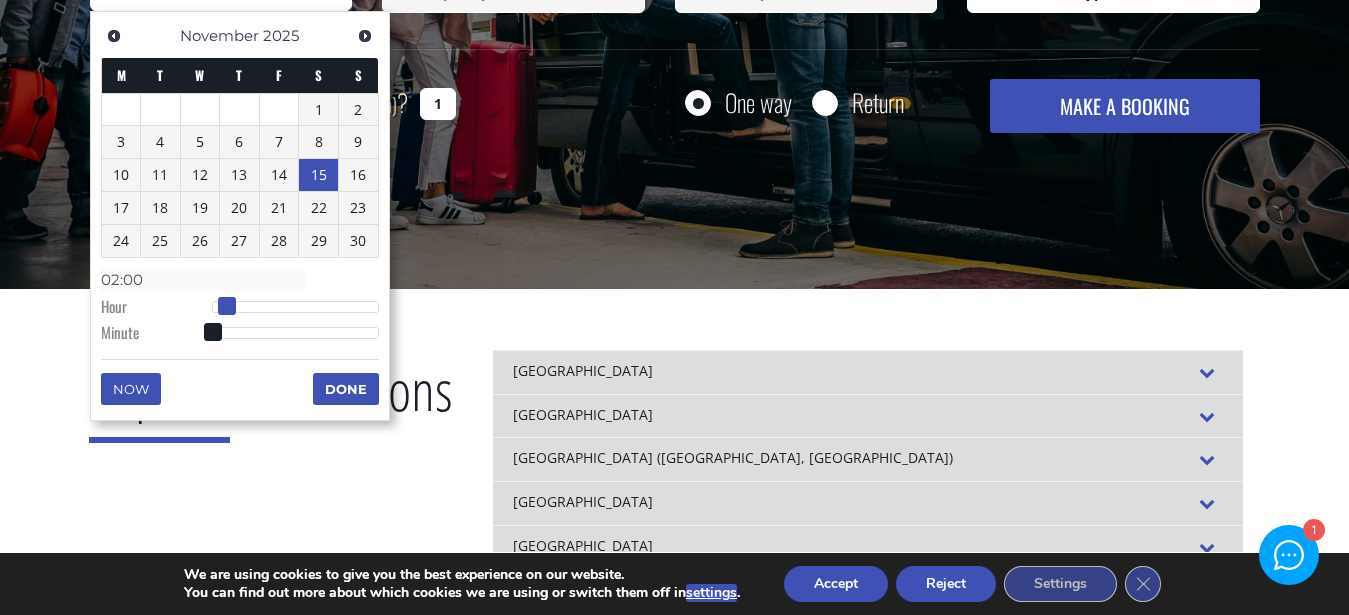 type on "15/11/2025 03:00" 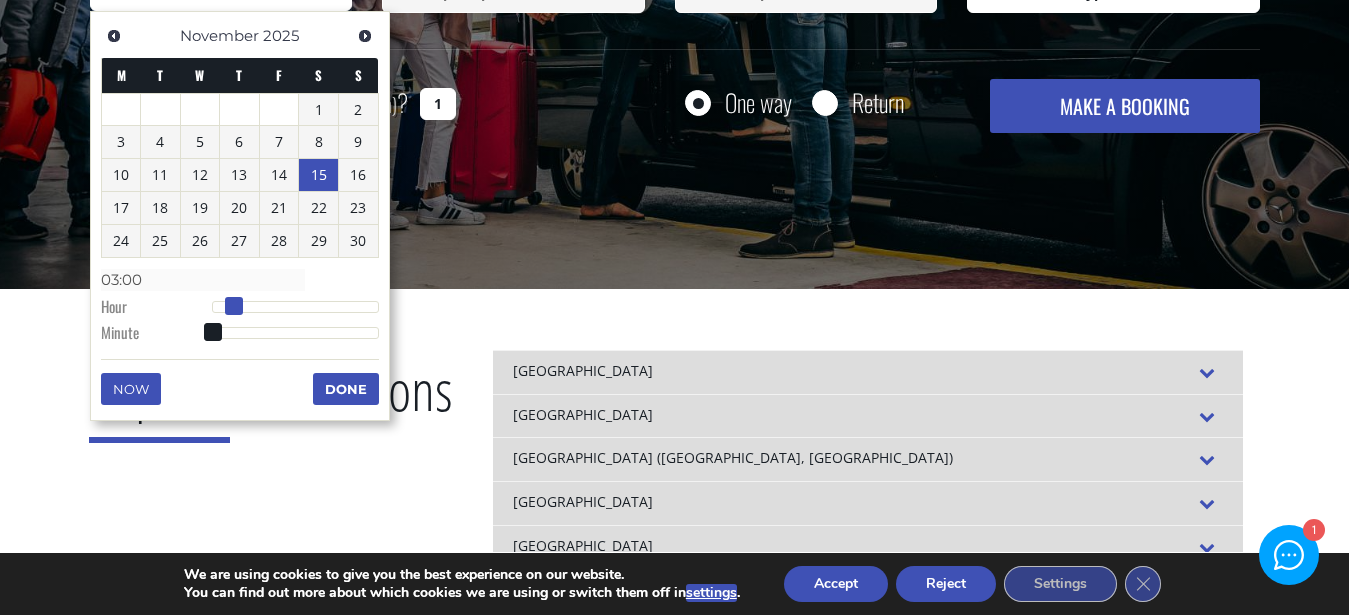 type on "15/11/2025 04:00" 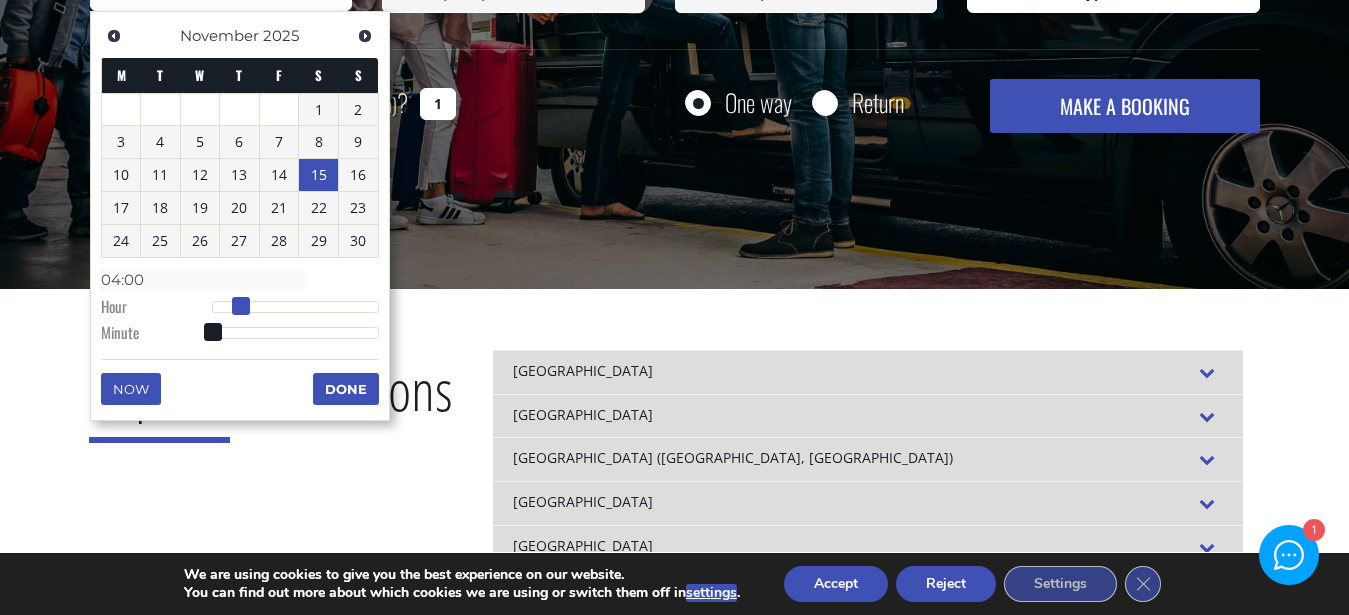 drag, startPoint x: 210, startPoint y: 312, endPoint x: 237, endPoint y: 315, distance: 27.166155 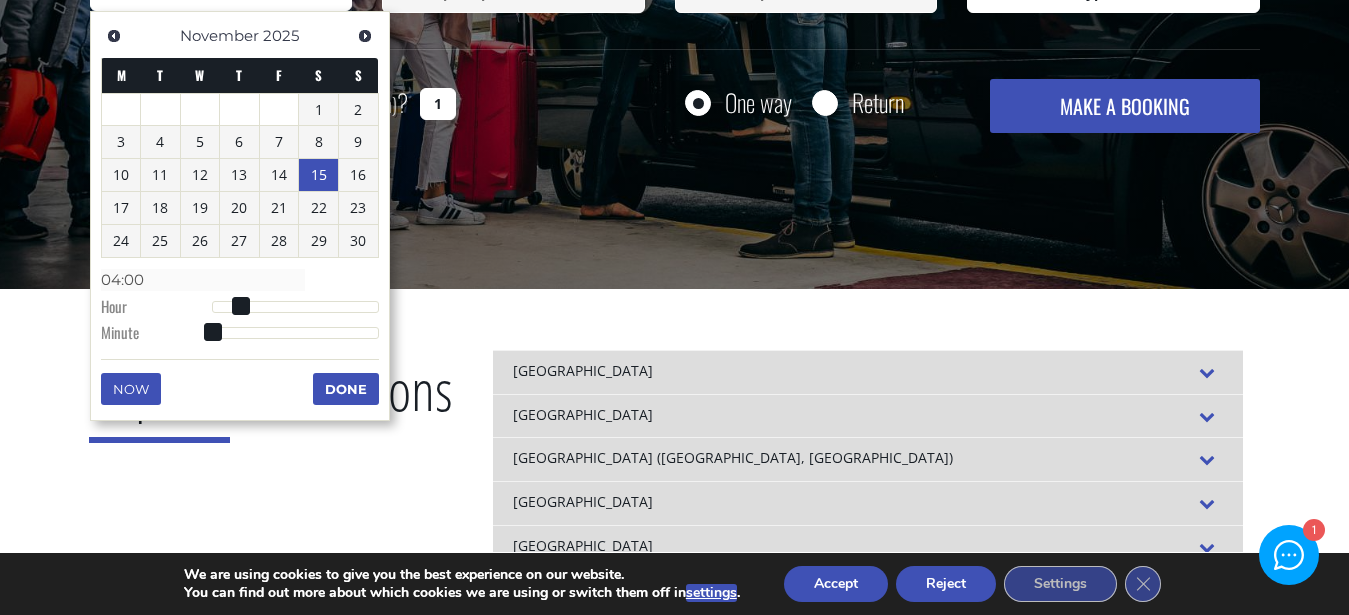 type on "15/11/2025 03:00" 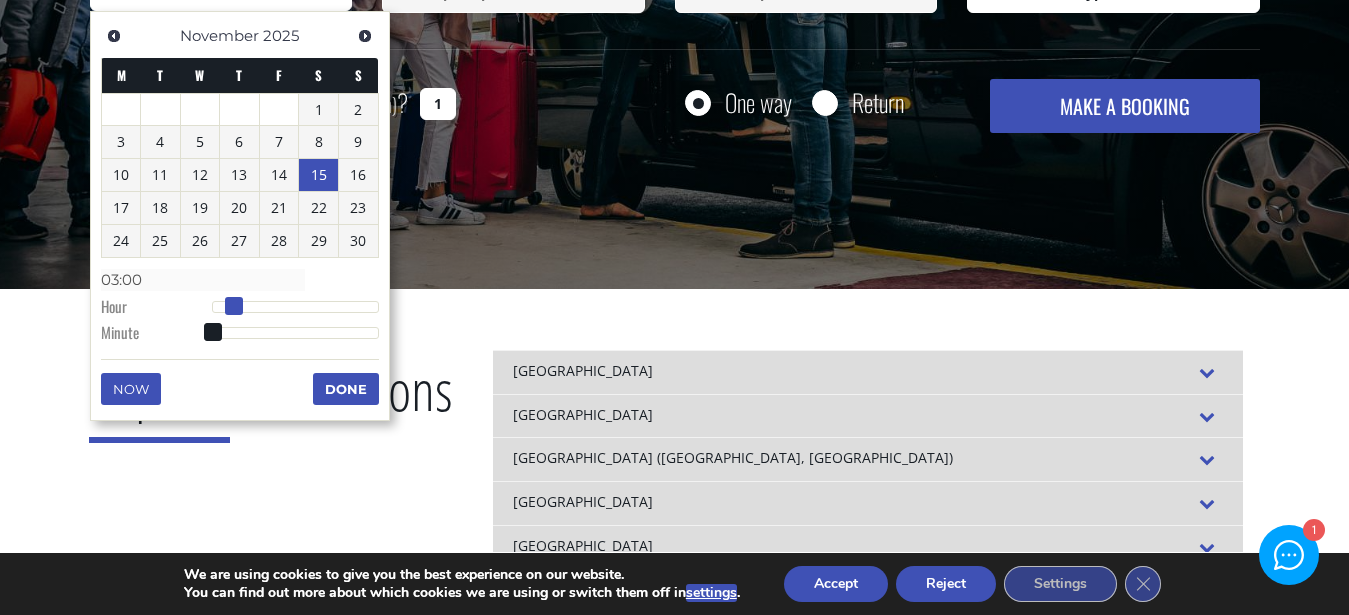 click at bounding box center (234, 306) 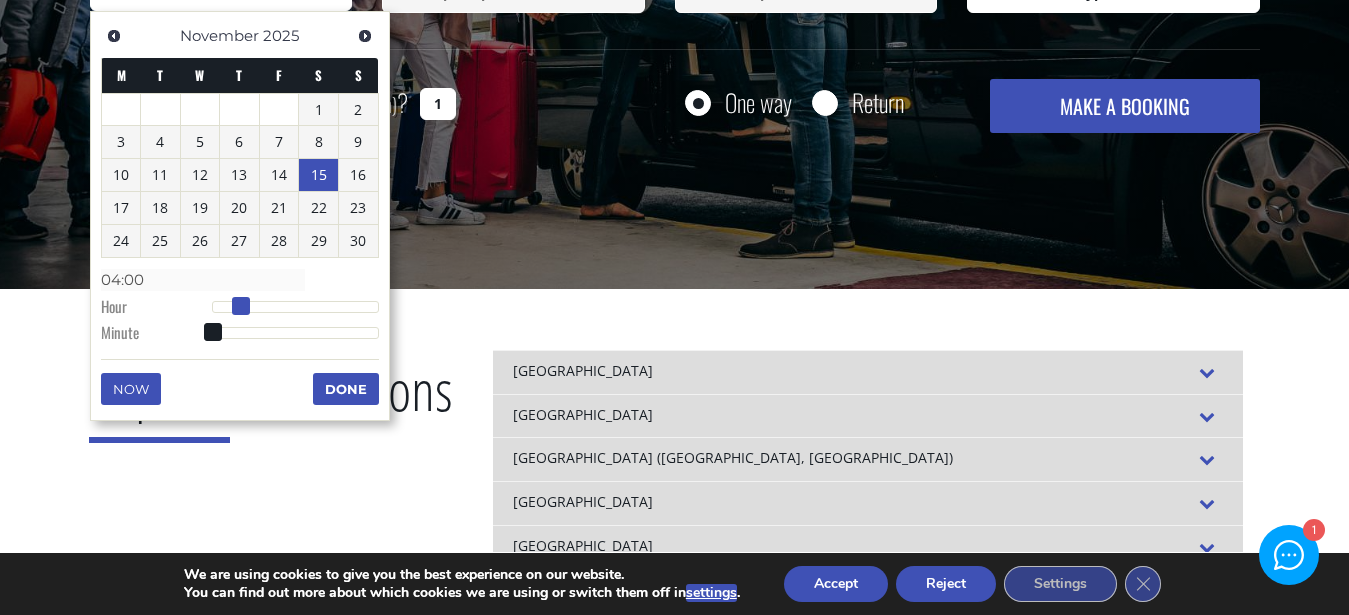 click at bounding box center [241, 306] 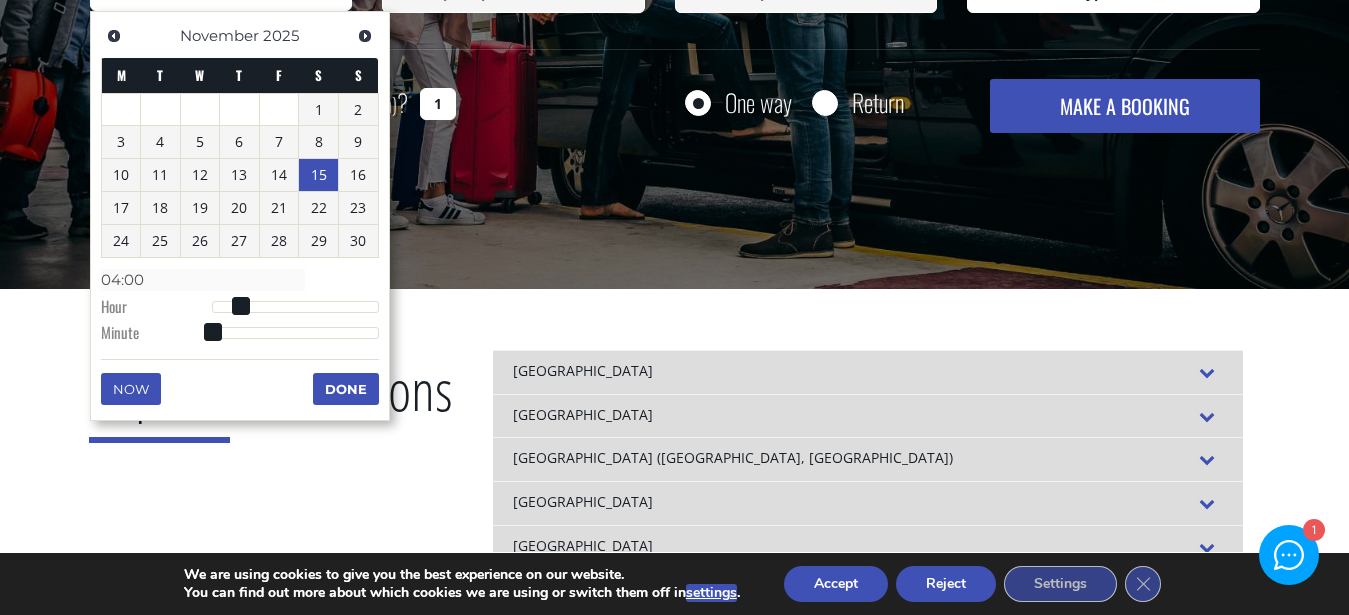click on "Done" at bounding box center [346, 389] 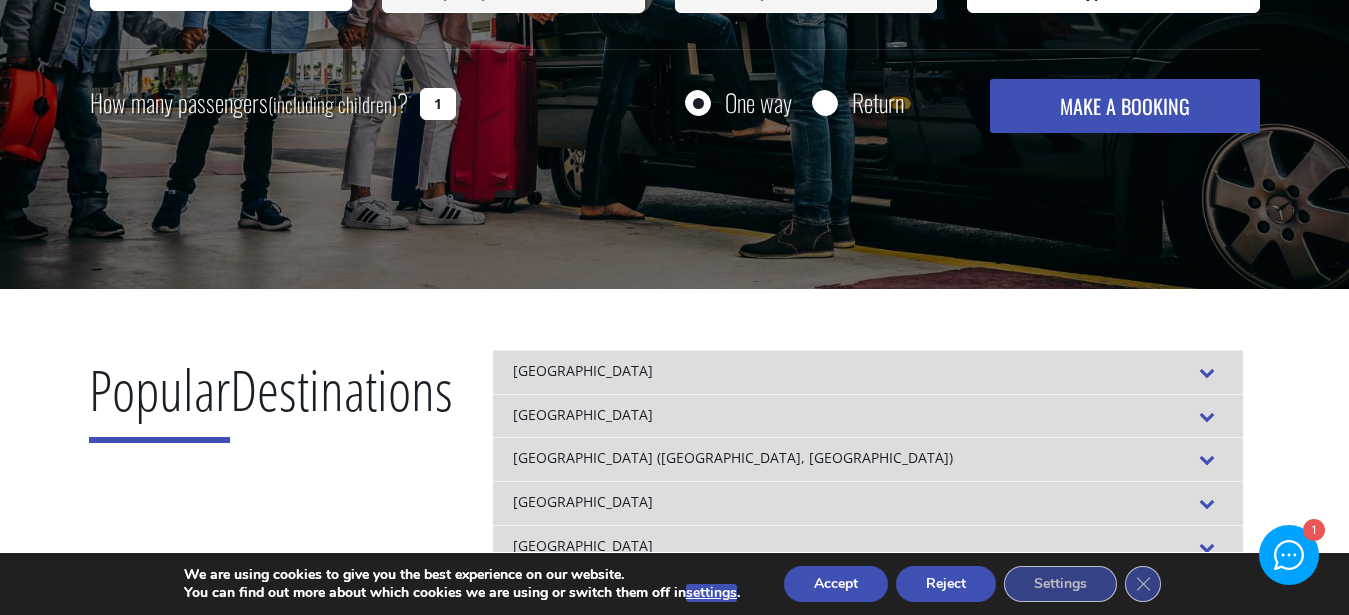 scroll, scrollTop: 204, scrollLeft: 0, axis: vertical 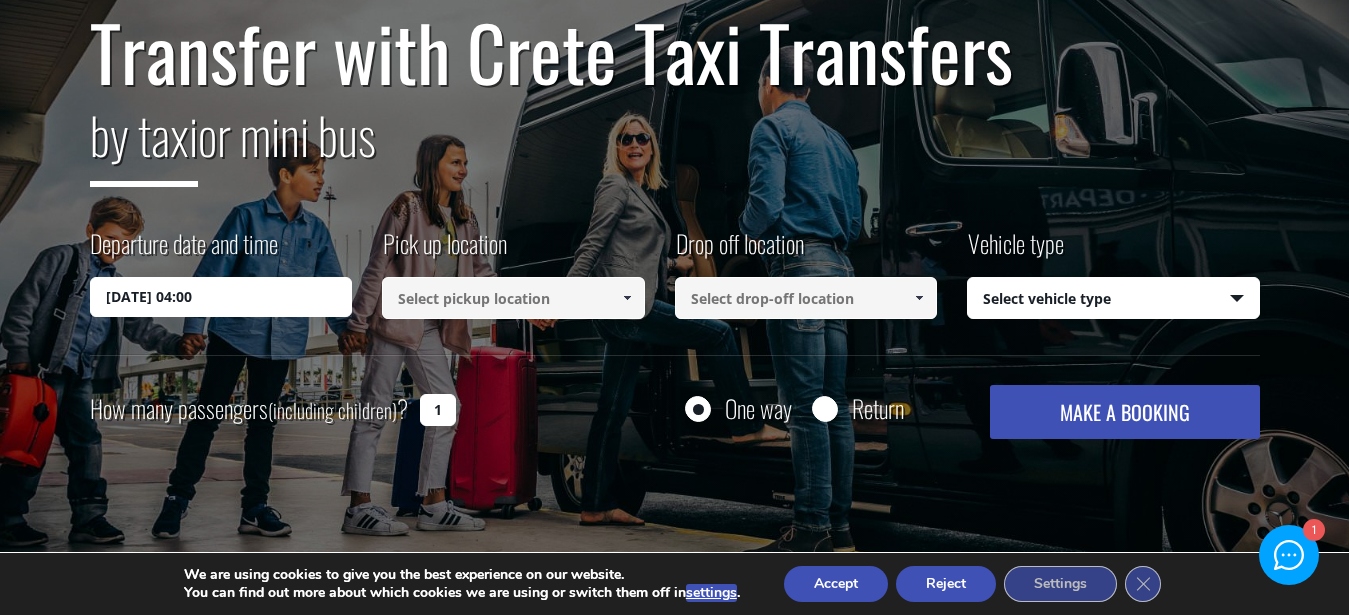 click at bounding box center (513, 298) 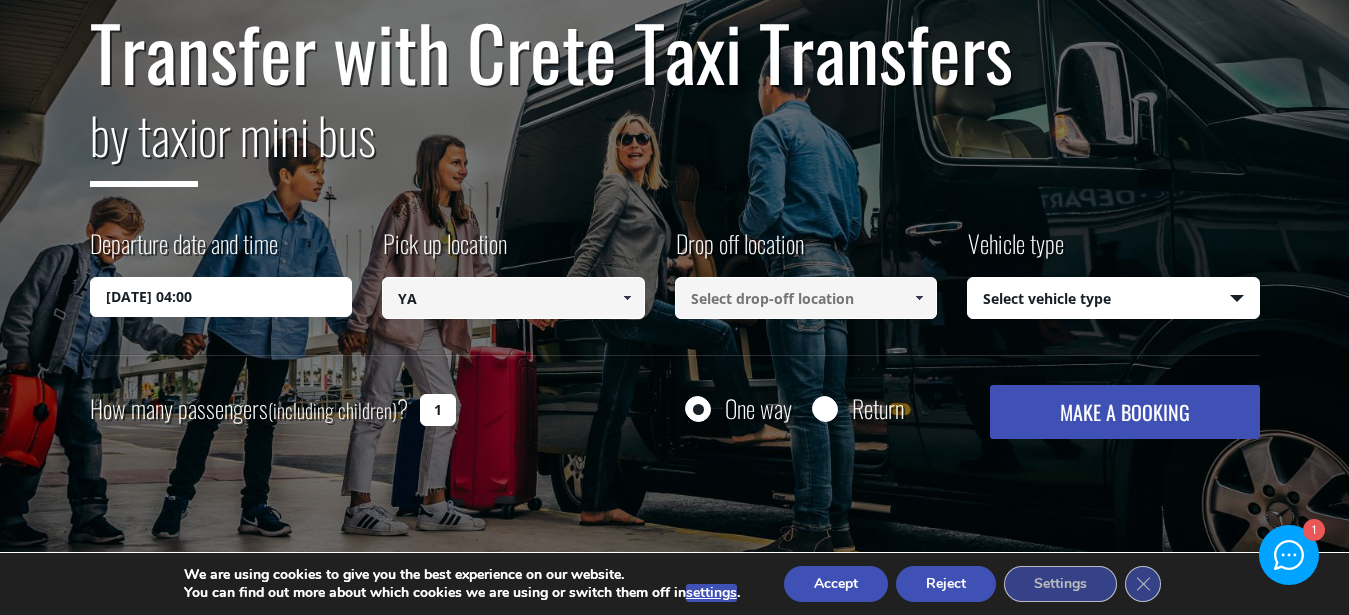 type on "Y" 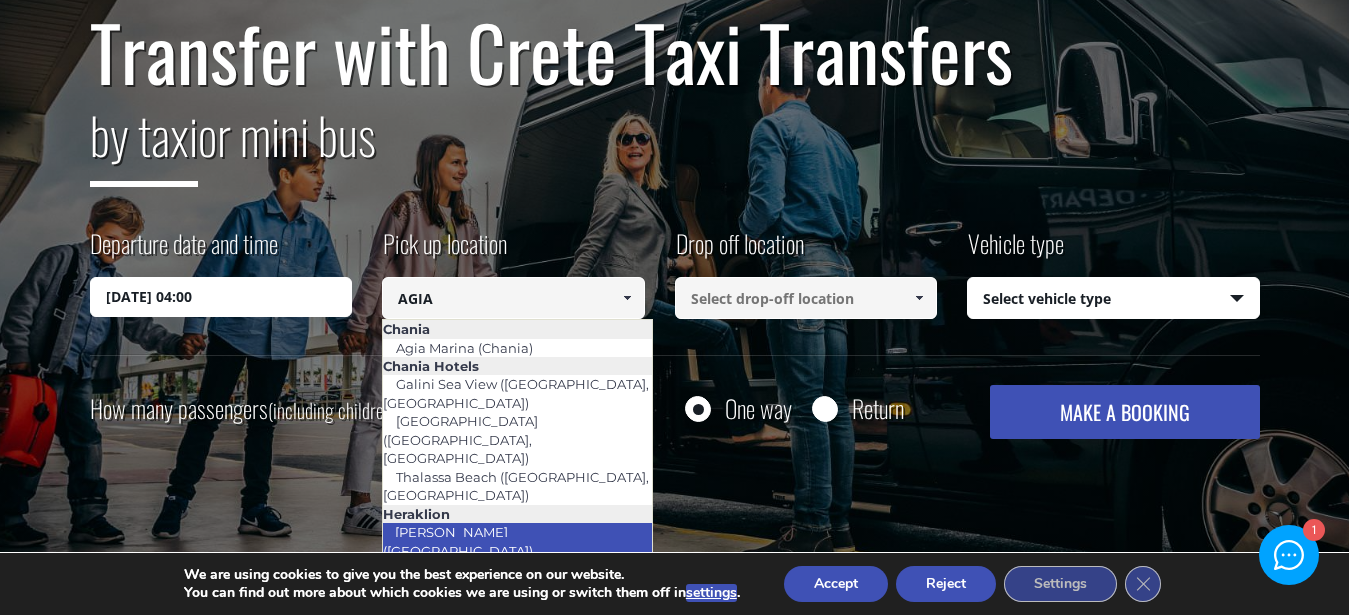 click on "[PERSON_NAME] ([GEOGRAPHIC_DATA])" at bounding box center [464, 541] 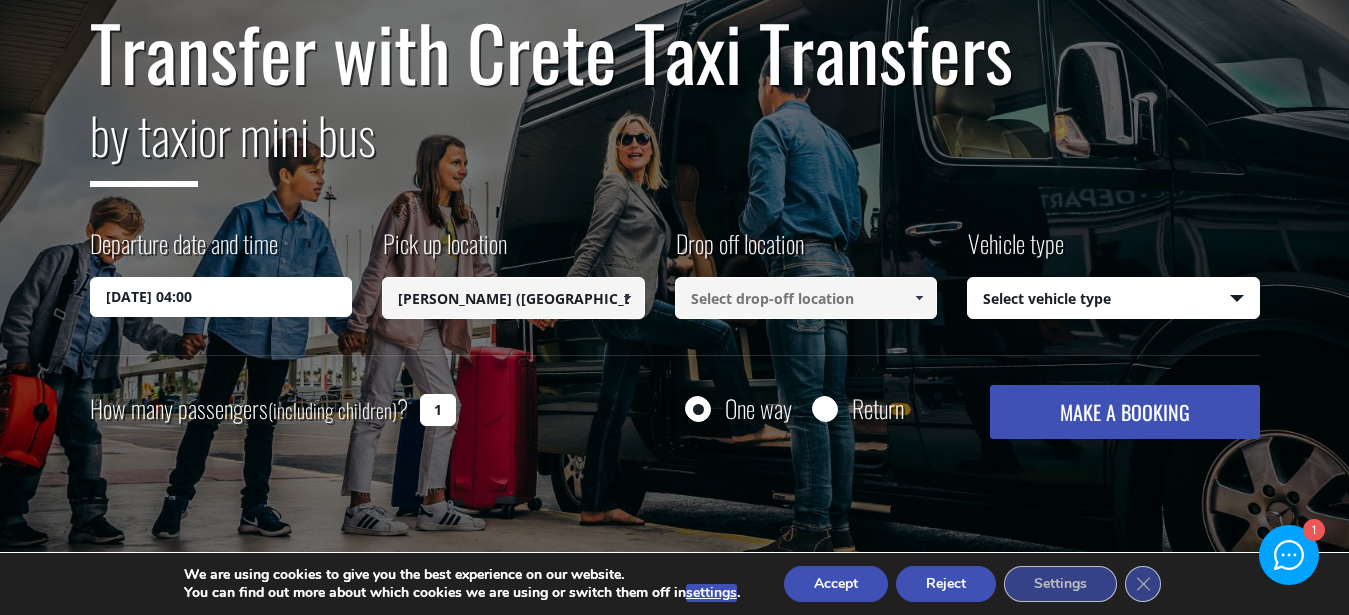 type on "[PERSON_NAME] ([GEOGRAPHIC_DATA])" 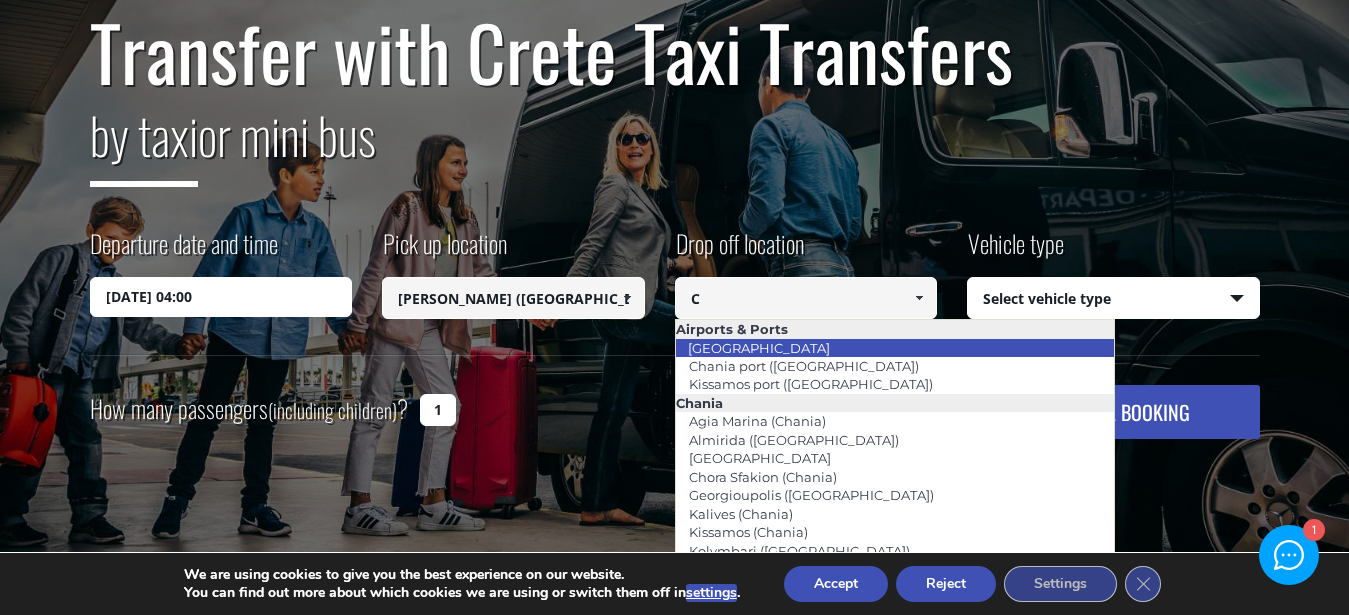 click on "[GEOGRAPHIC_DATA]" at bounding box center (759, 348) 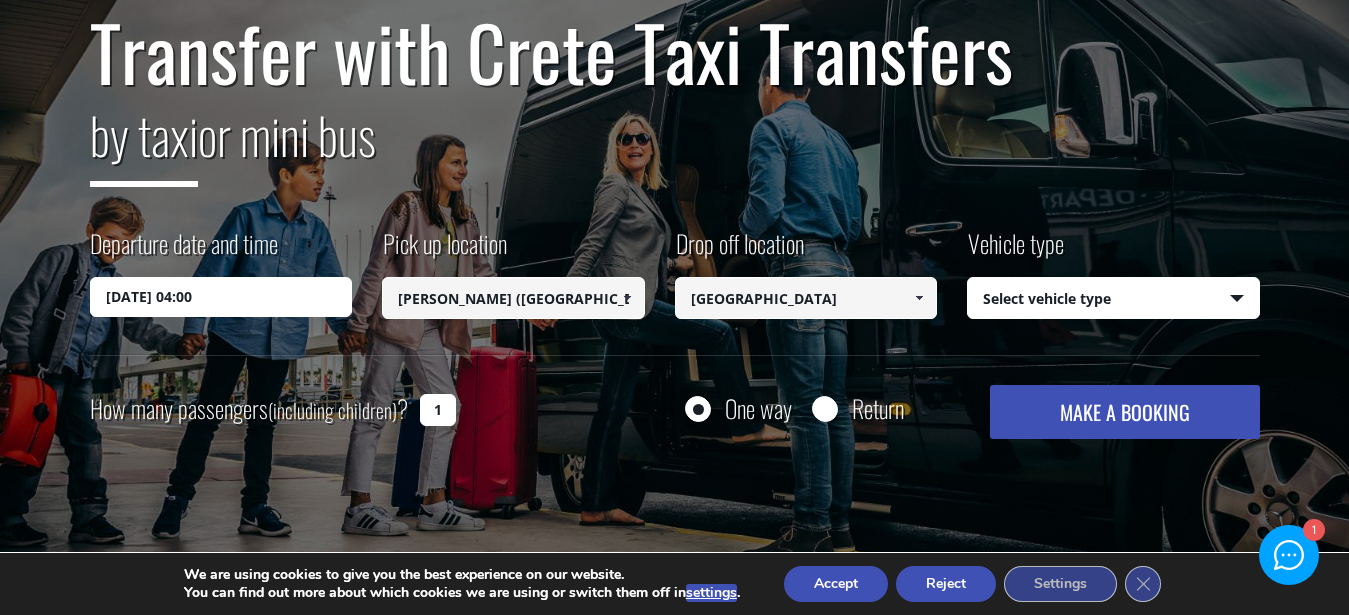 type on "[GEOGRAPHIC_DATA]" 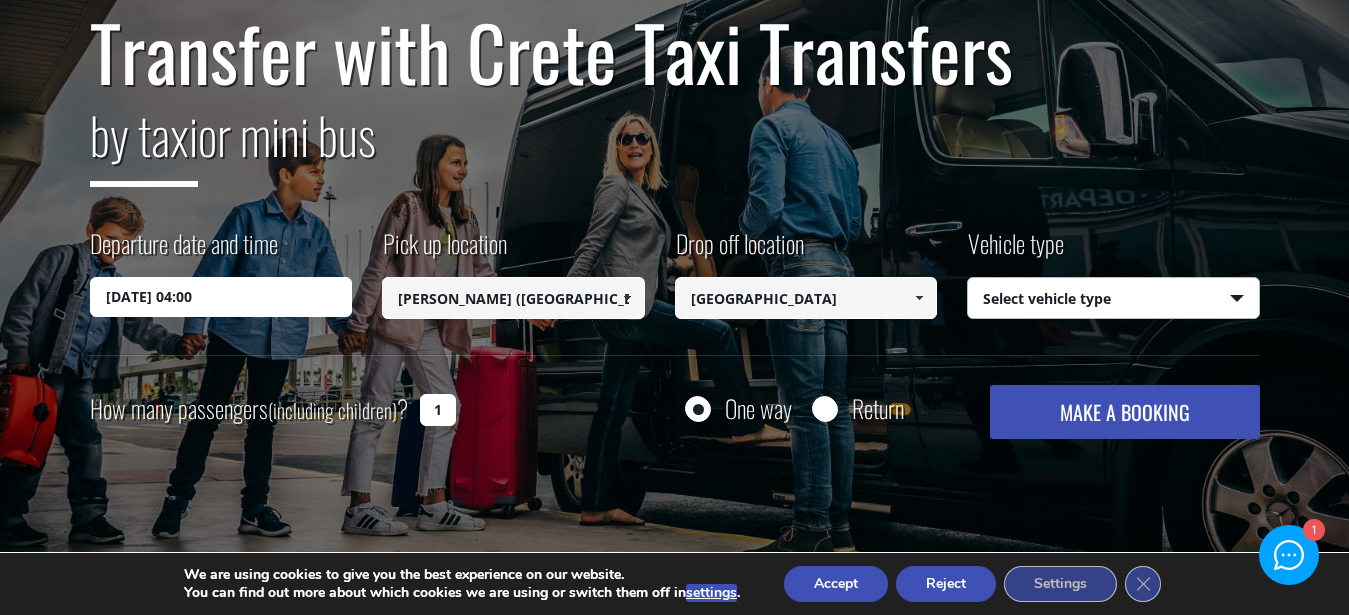 click on "Select vehicle type Taxi (4 passengers) Mercedes E Class Mini Van (7 passengers) Mercedes Vito Mini Bus (10 passengers) Mercedes Sprinter Mini Bus 16 (16 passengers) Mercedes Sprinter" at bounding box center [1113, 299] 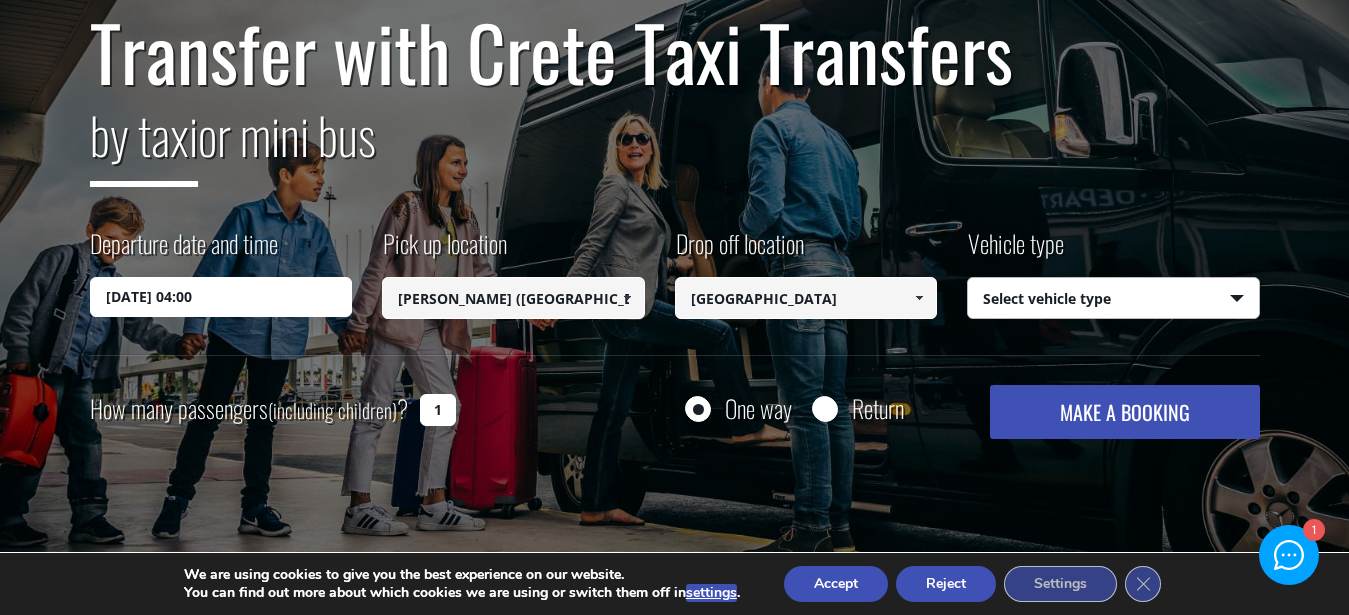 click on "Select vehicle type Taxi (4 passengers) Mercedes E Class Mini Van (7 passengers) Mercedes Vito Mini Bus (10 passengers) Mercedes Sprinter Mini Bus 16 (16 passengers) Mercedes Sprinter" at bounding box center [1113, 299] 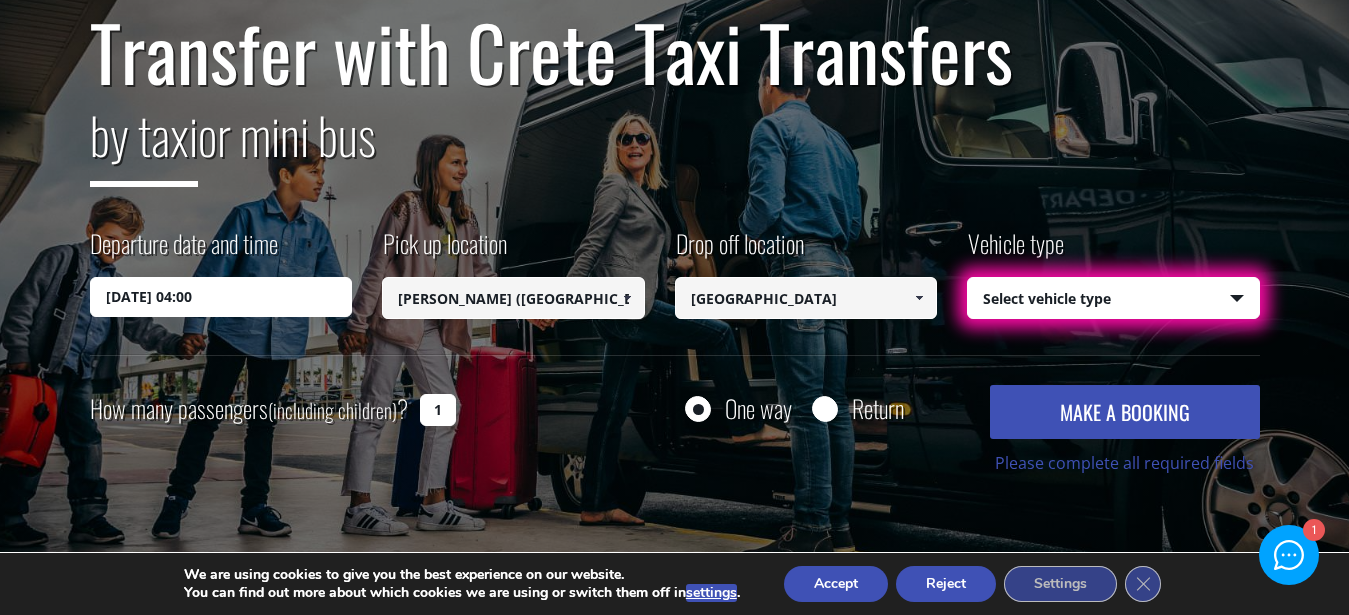 click on "Select vehicle type Taxi (4 passengers) Mercedes E Class Mini Van (7 passengers) Mercedes Vito Mini Bus (10 passengers) Mercedes Sprinter Mini Bus 16 (16 passengers) Mercedes Sprinter" at bounding box center [1113, 299] 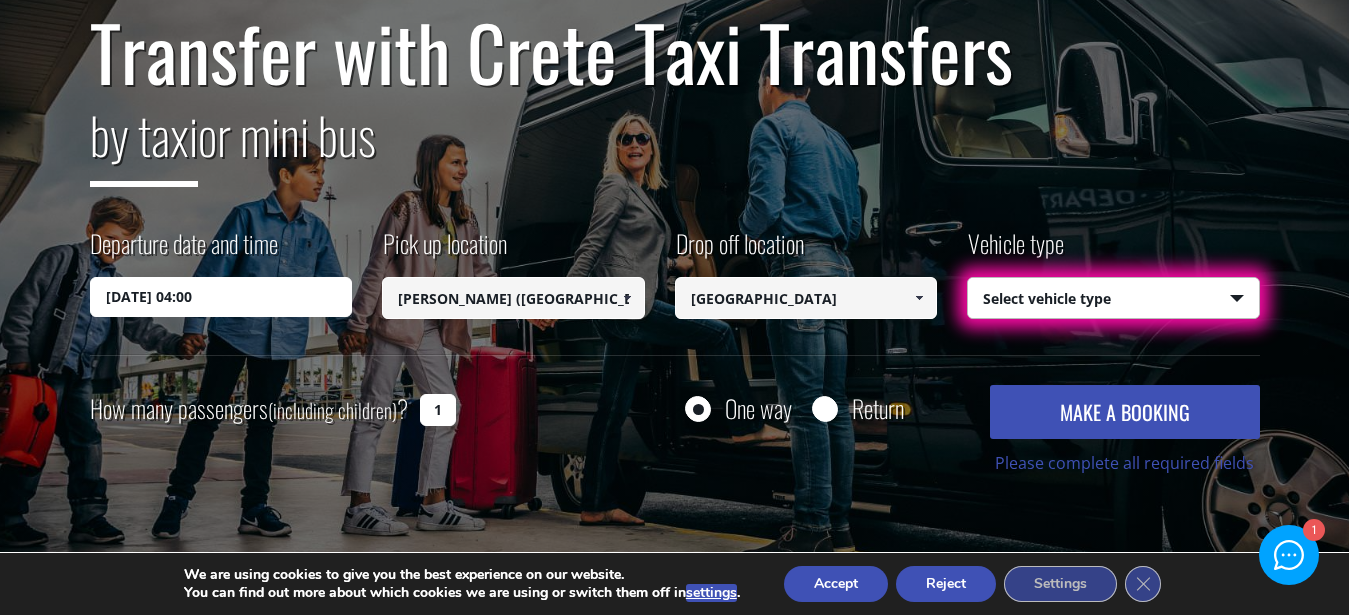 select on "540" 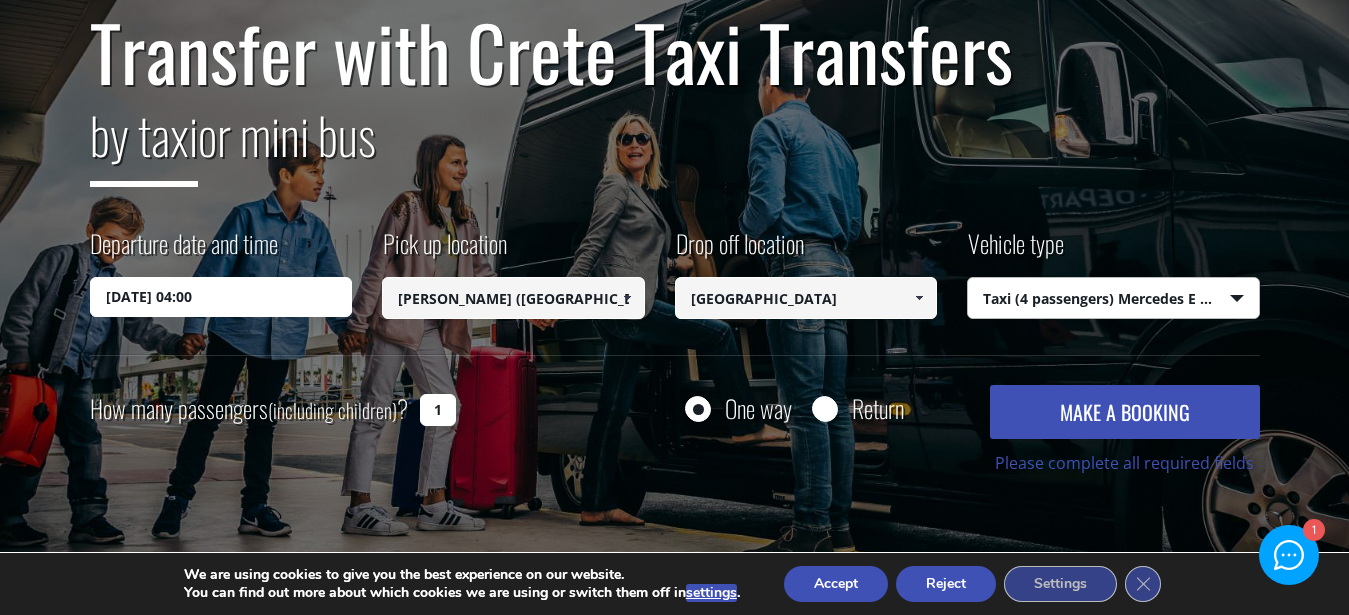 click on "MAKE A BOOKING" at bounding box center (1124, 412) 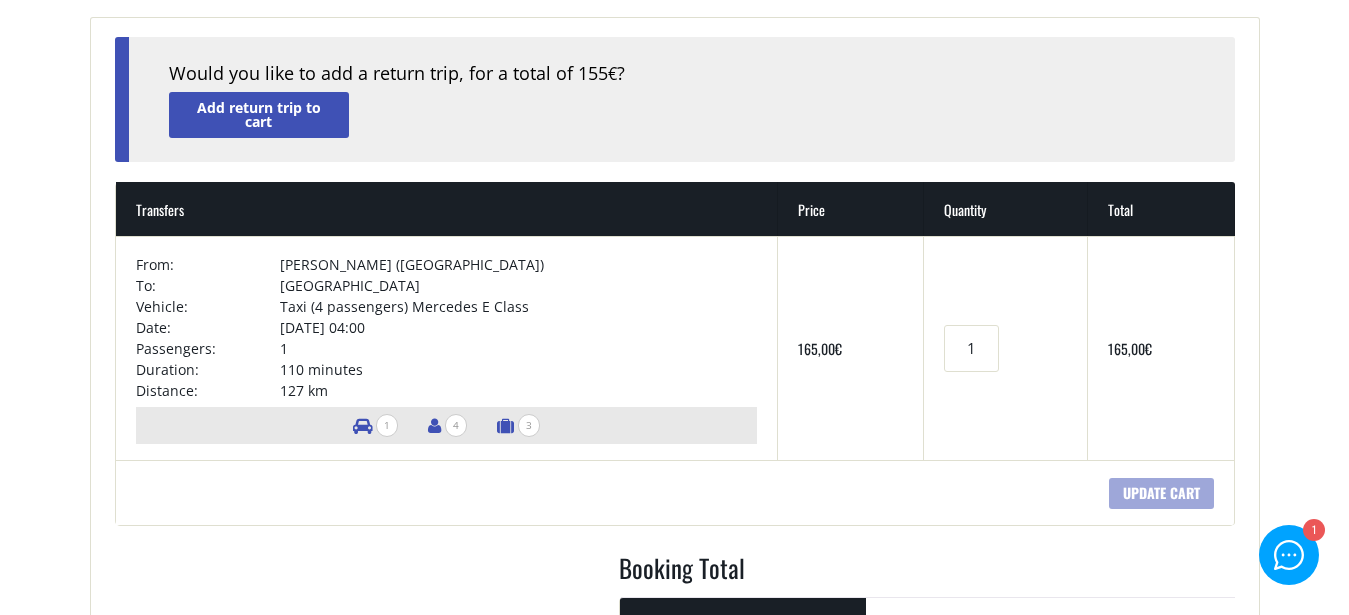 scroll, scrollTop: 204, scrollLeft: 0, axis: vertical 